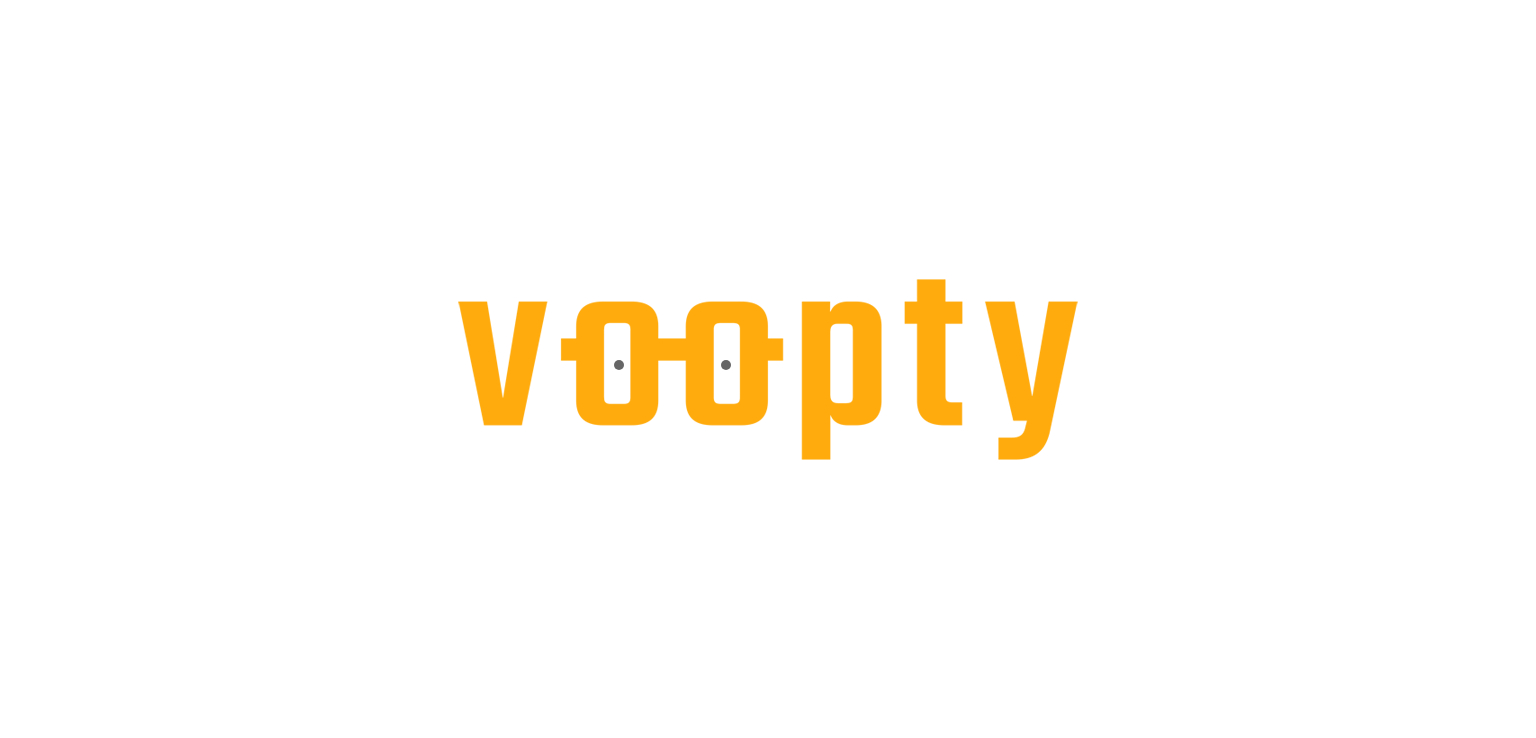 scroll, scrollTop: 0, scrollLeft: 0, axis: both 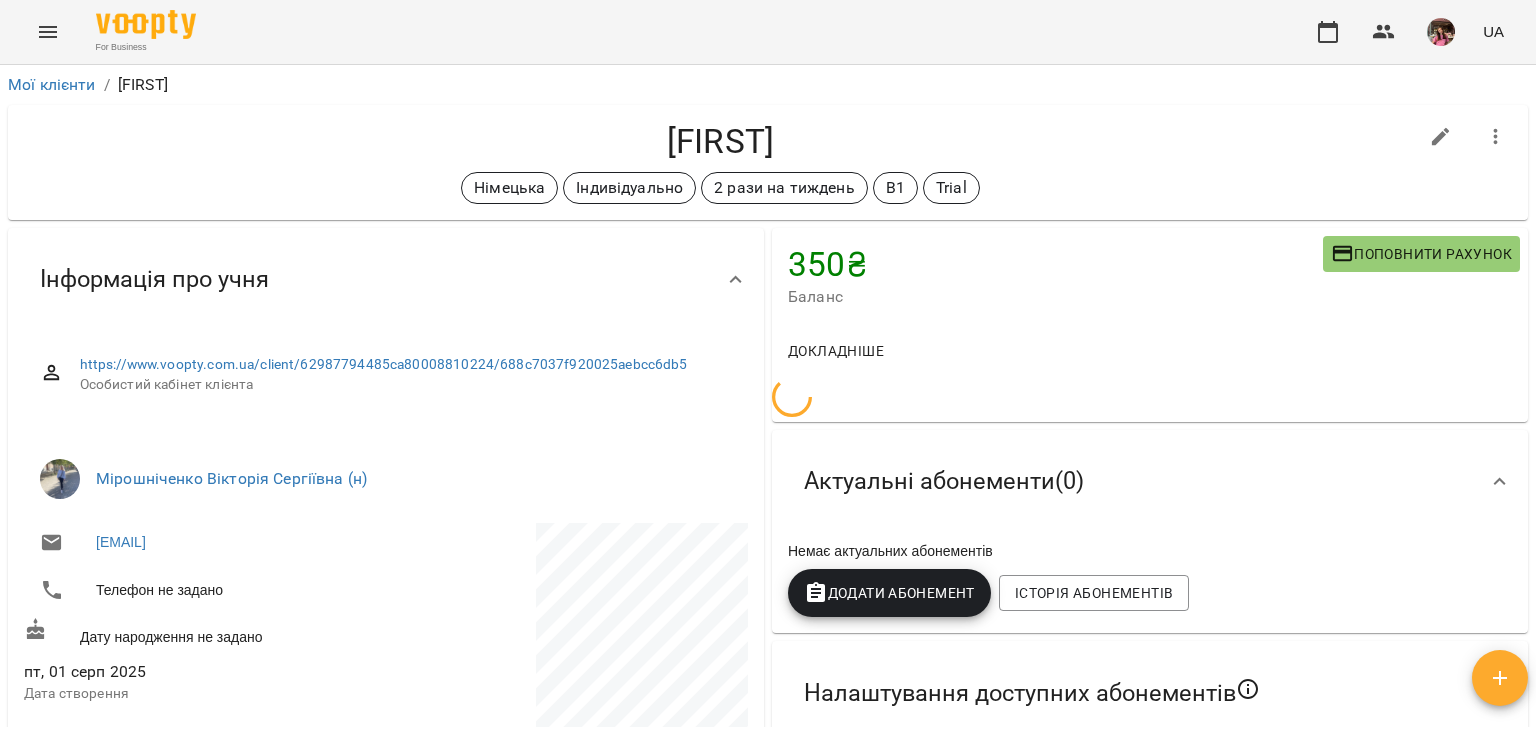 click 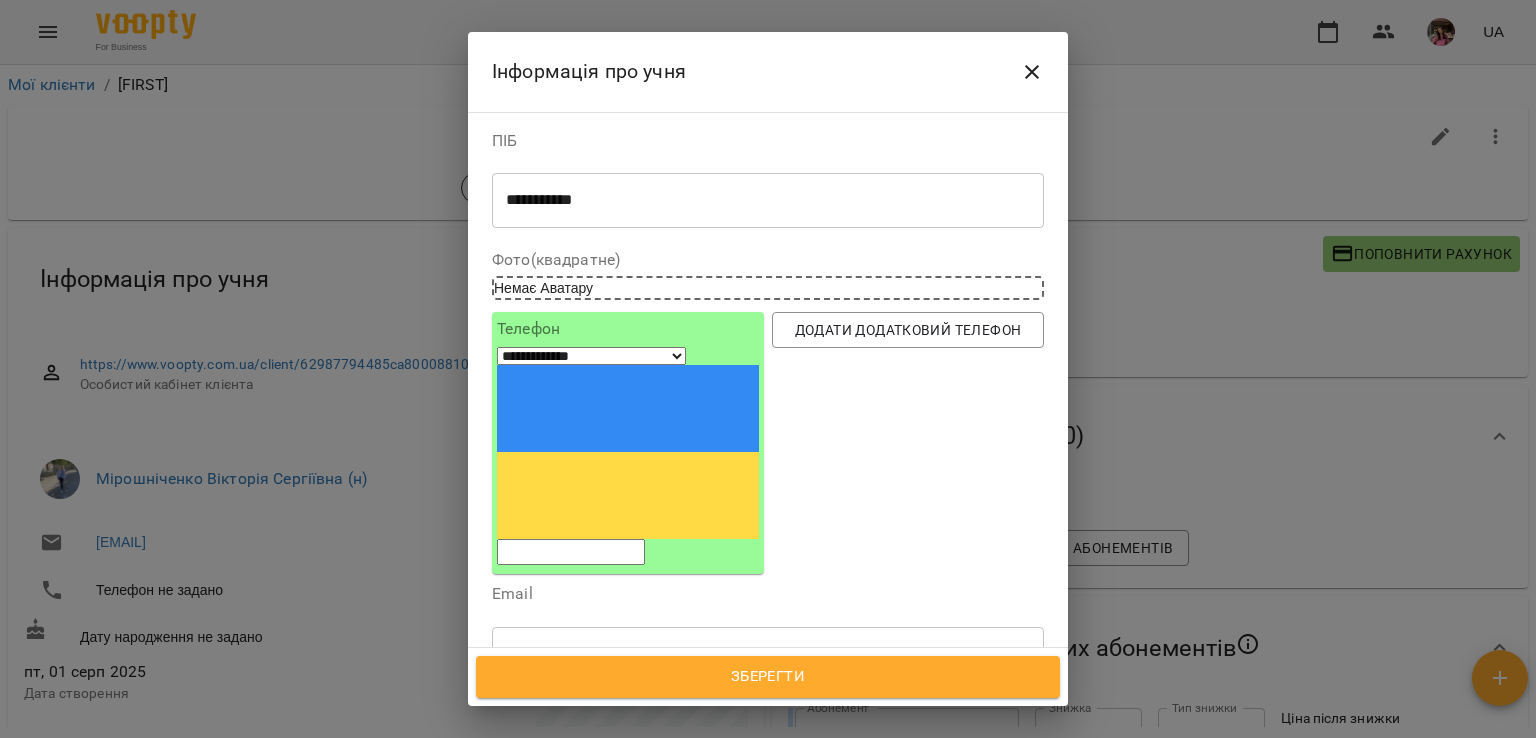 scroll, scrollTop: 183, scrollLeft: 0, axis: vertical 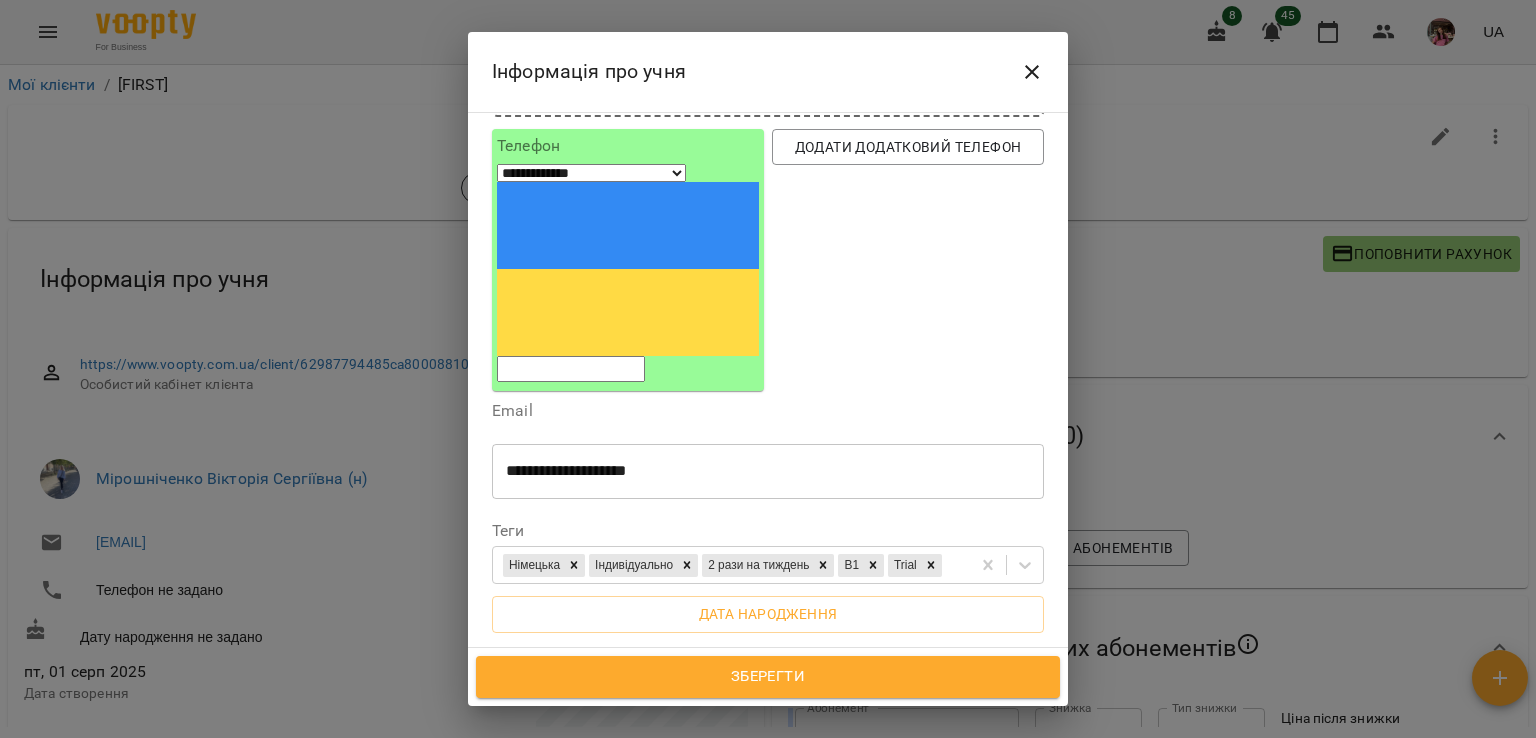 click on "Дата народження" at bounding box center (768, 614) 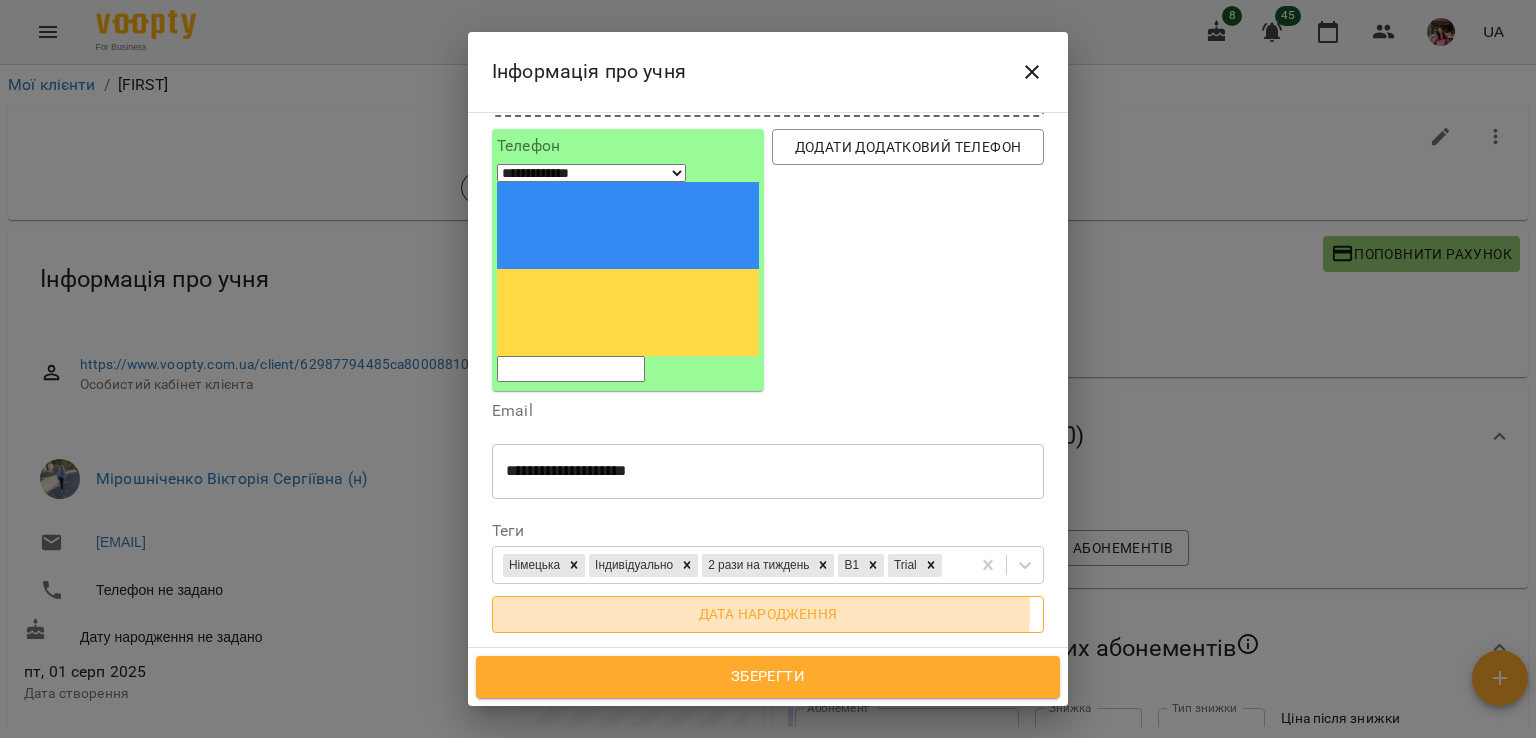click on "Дата народження" at bounding box center (768, 614) 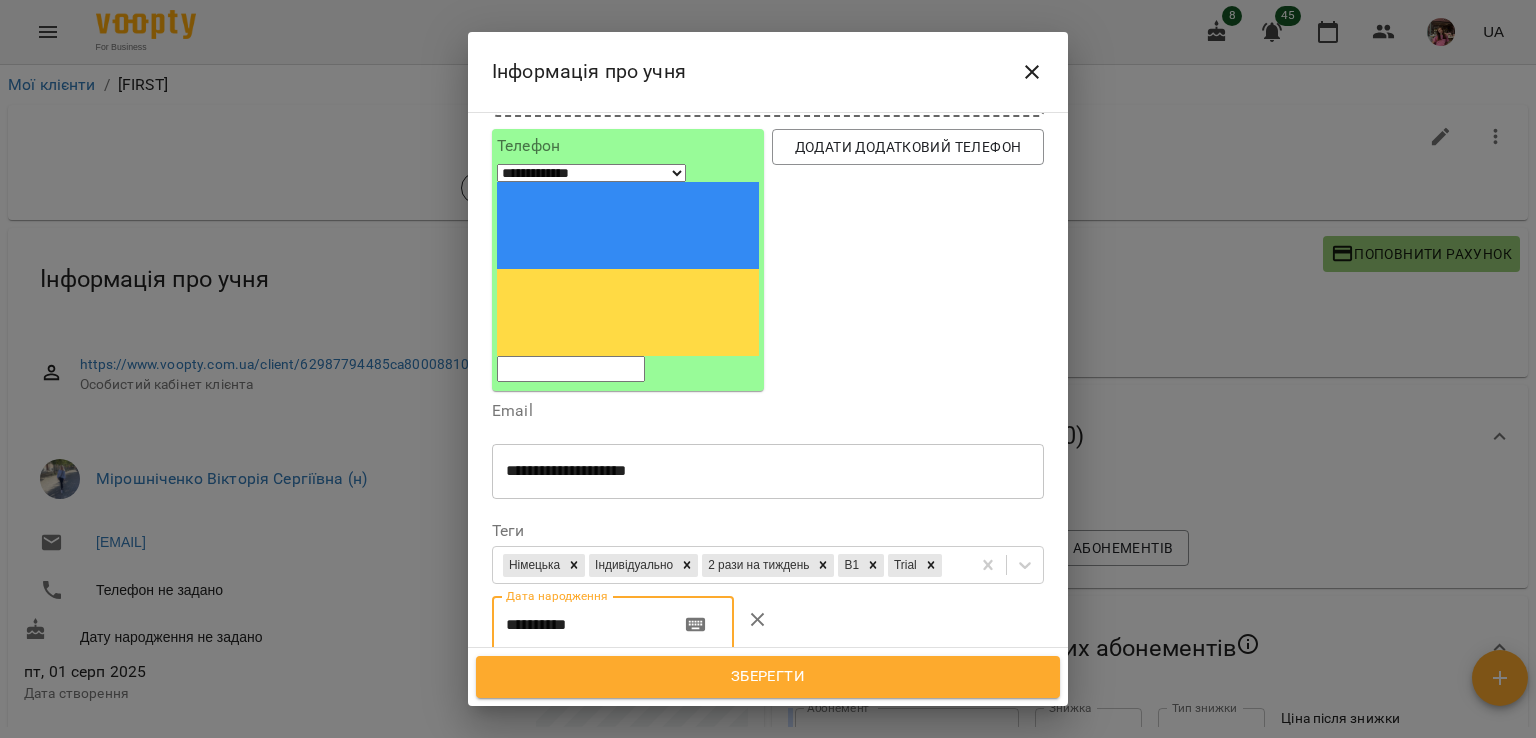 click on "**********" at bounding box center [578, 624] 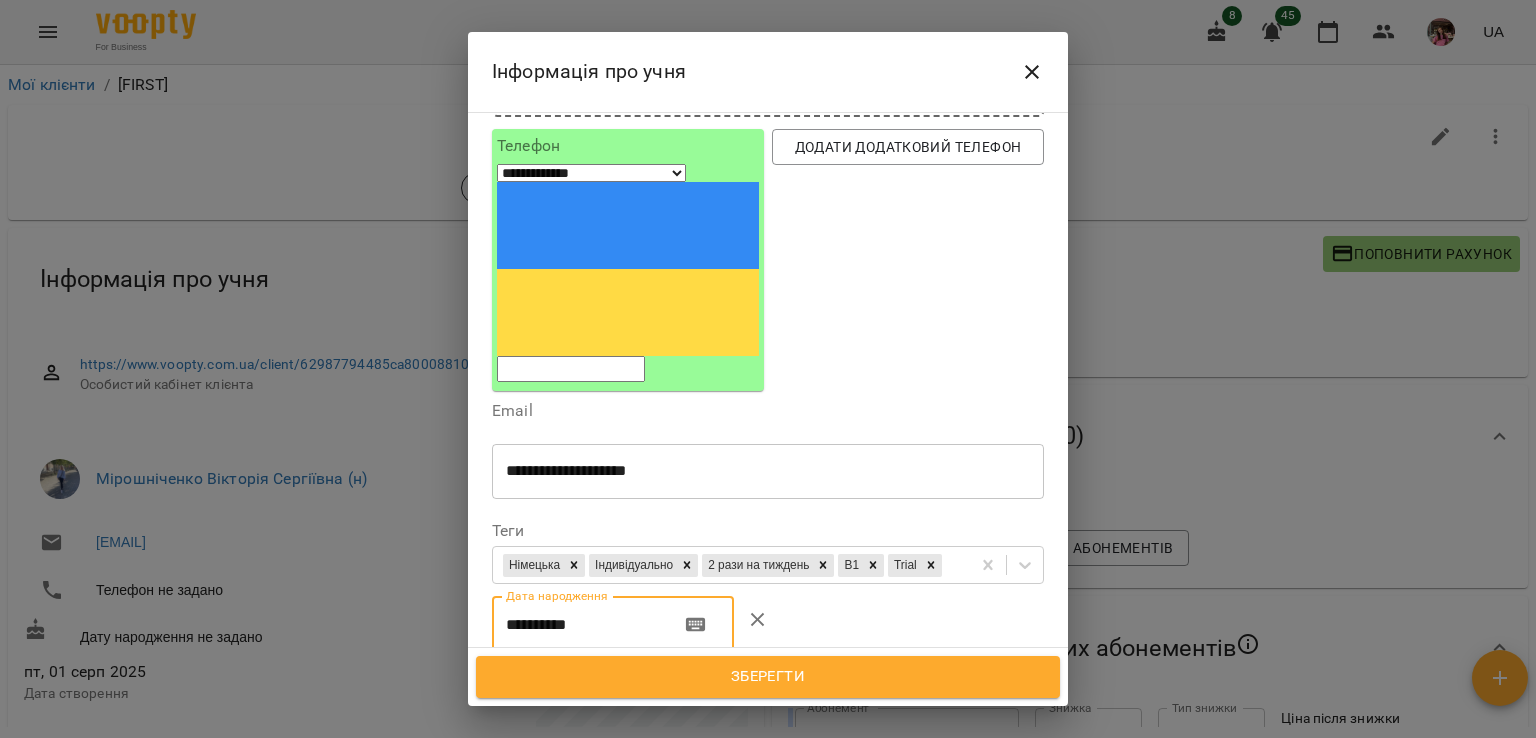 type on "**********" 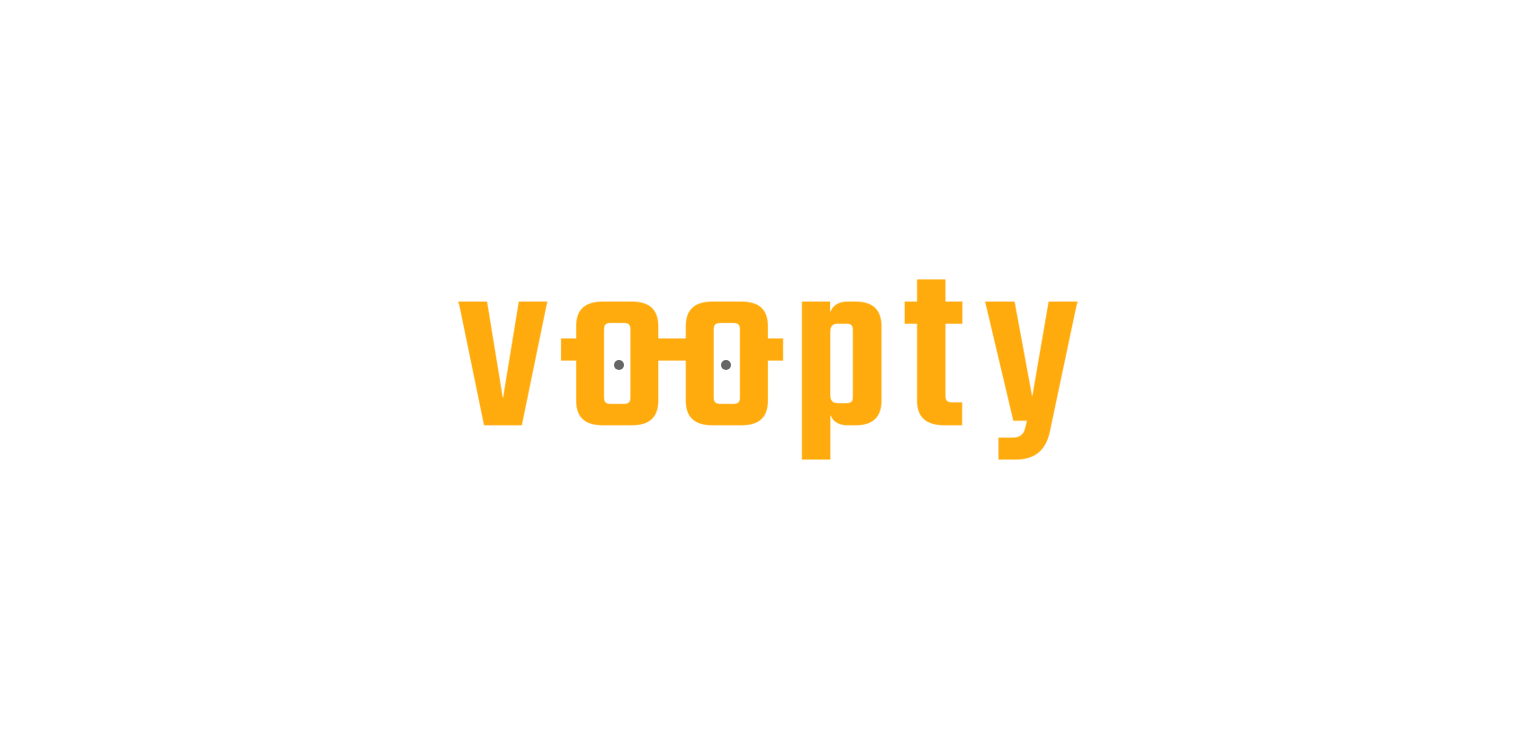 scroll, scrollTop: 0, scrollLeft: 0, axis: both 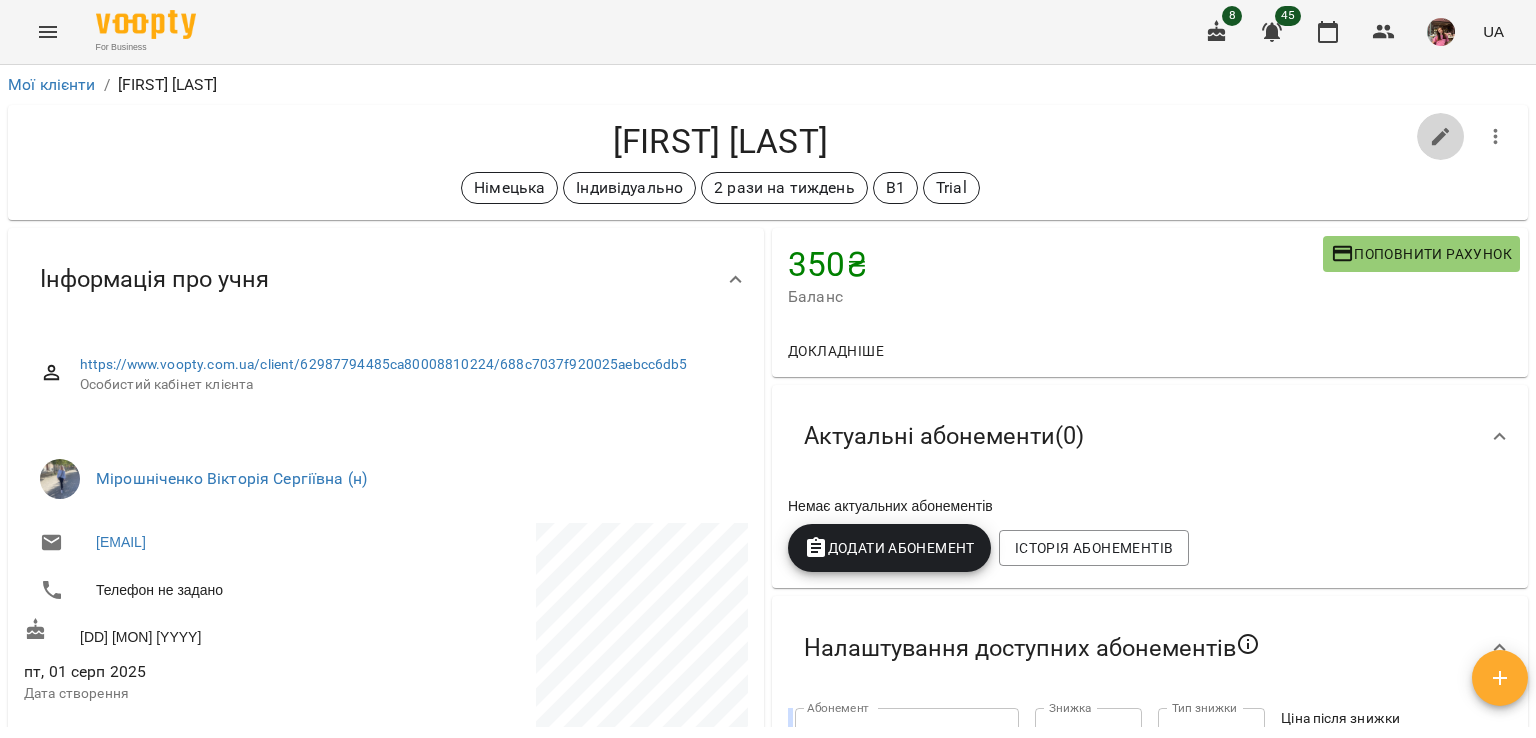 click 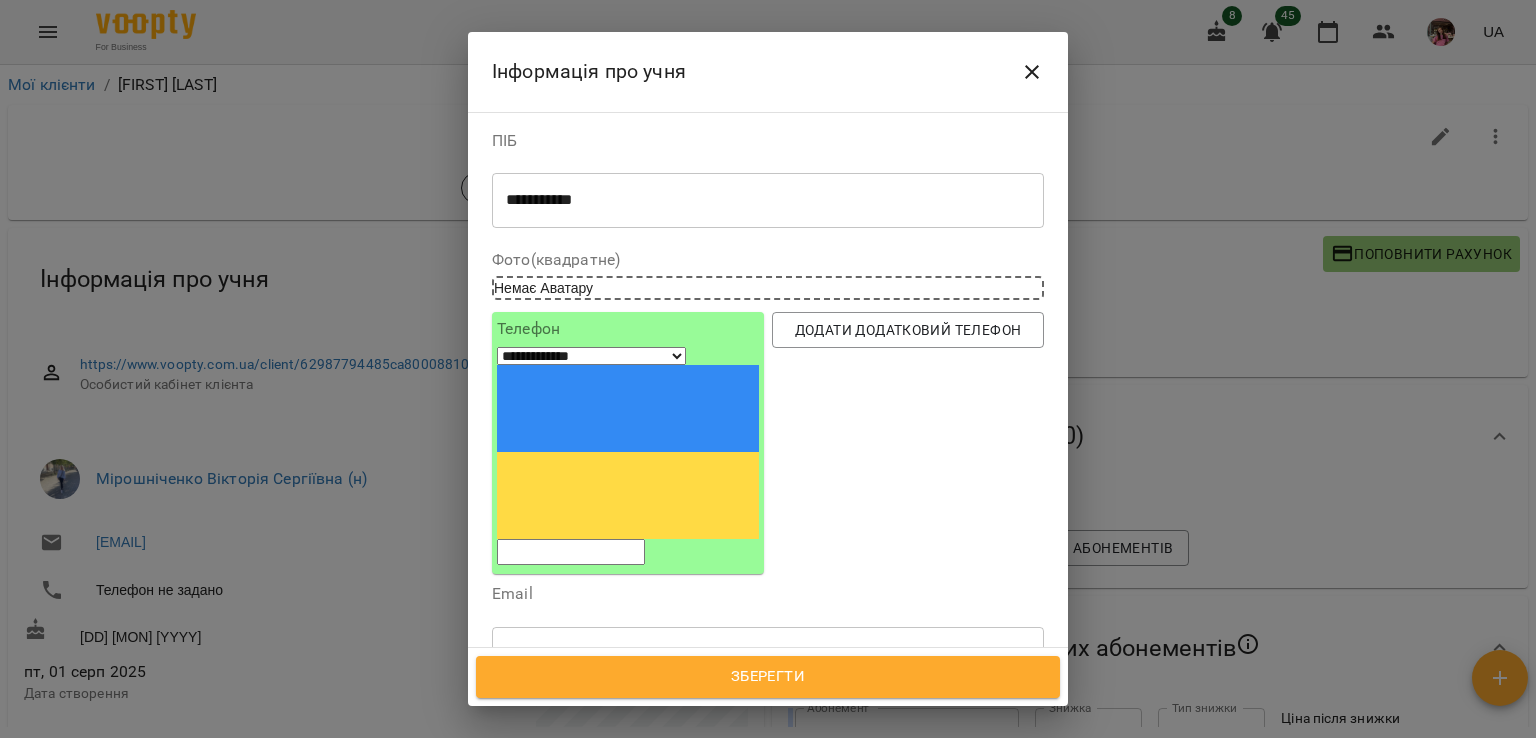 click at bounding box center (571, 552) 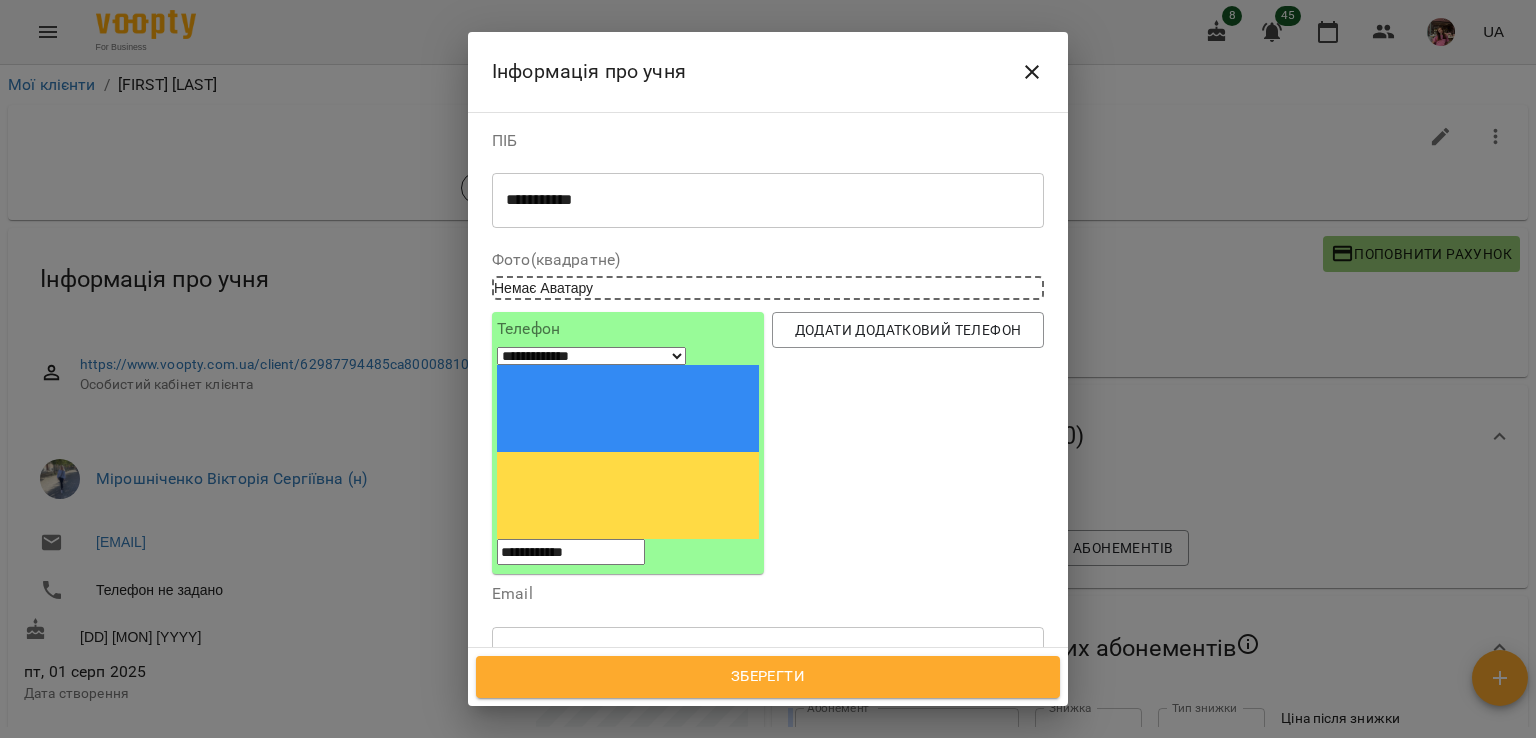 type on "**********" 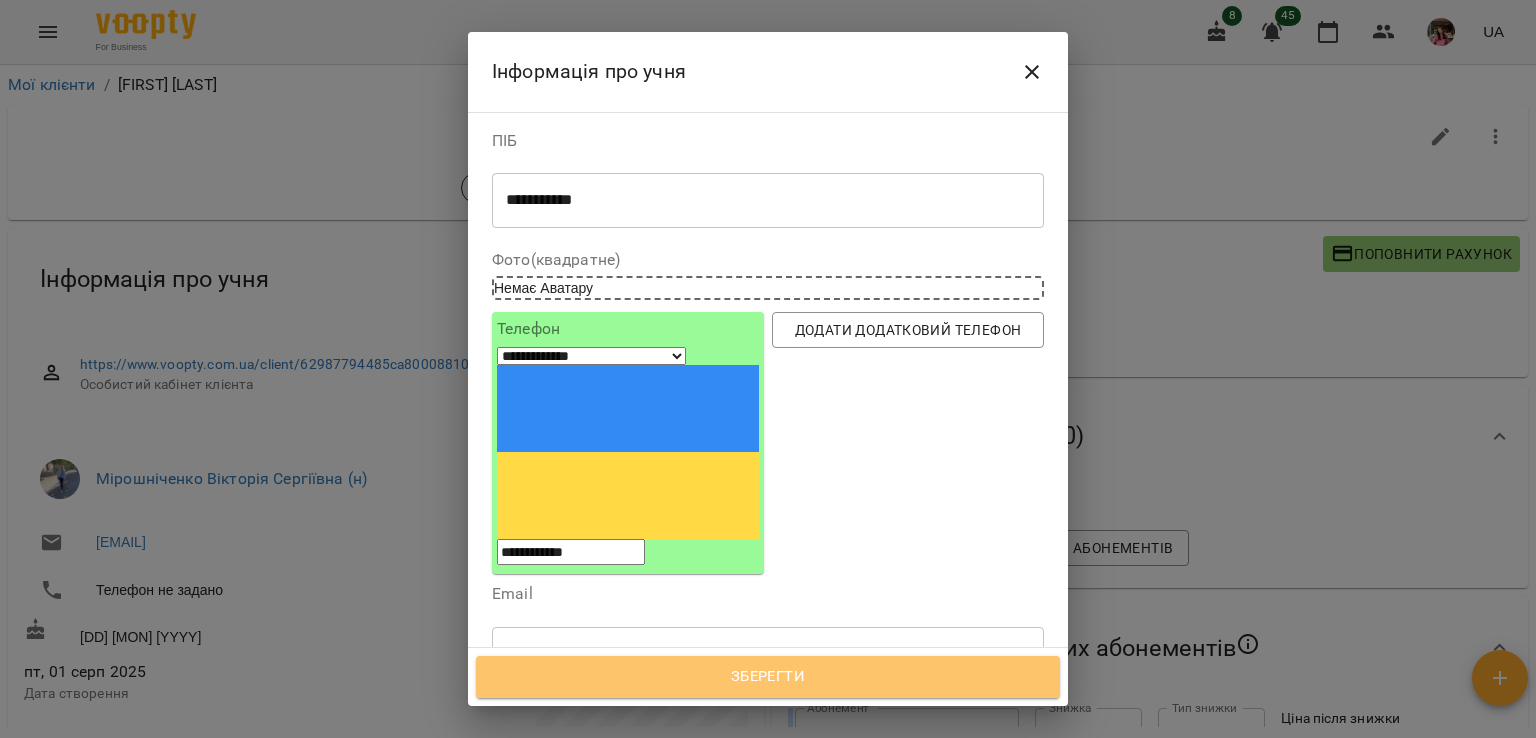 click on "Зберегти" at bounding box center [768, 677] 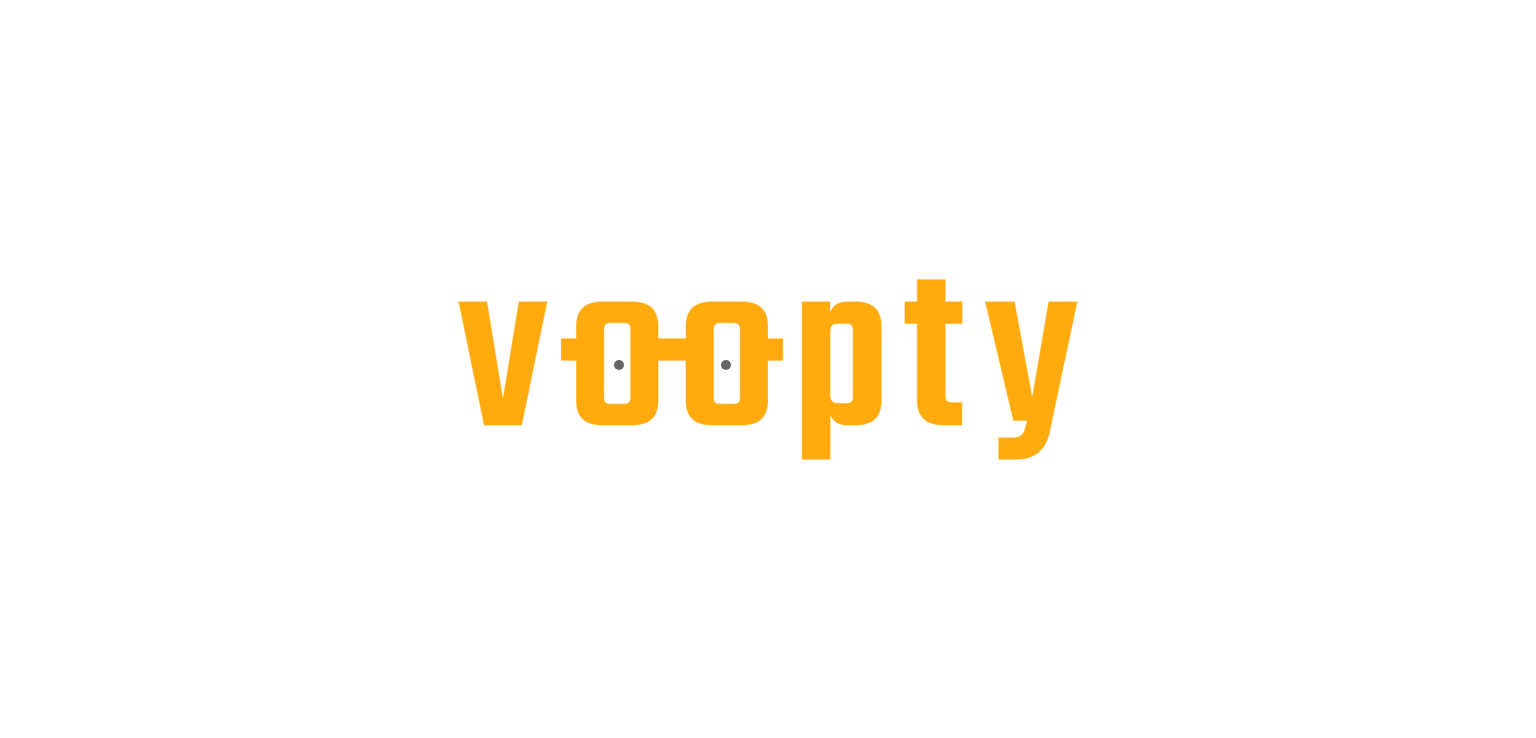 scroll, scrollTop: 0, scrollLeft: 0, axis: both 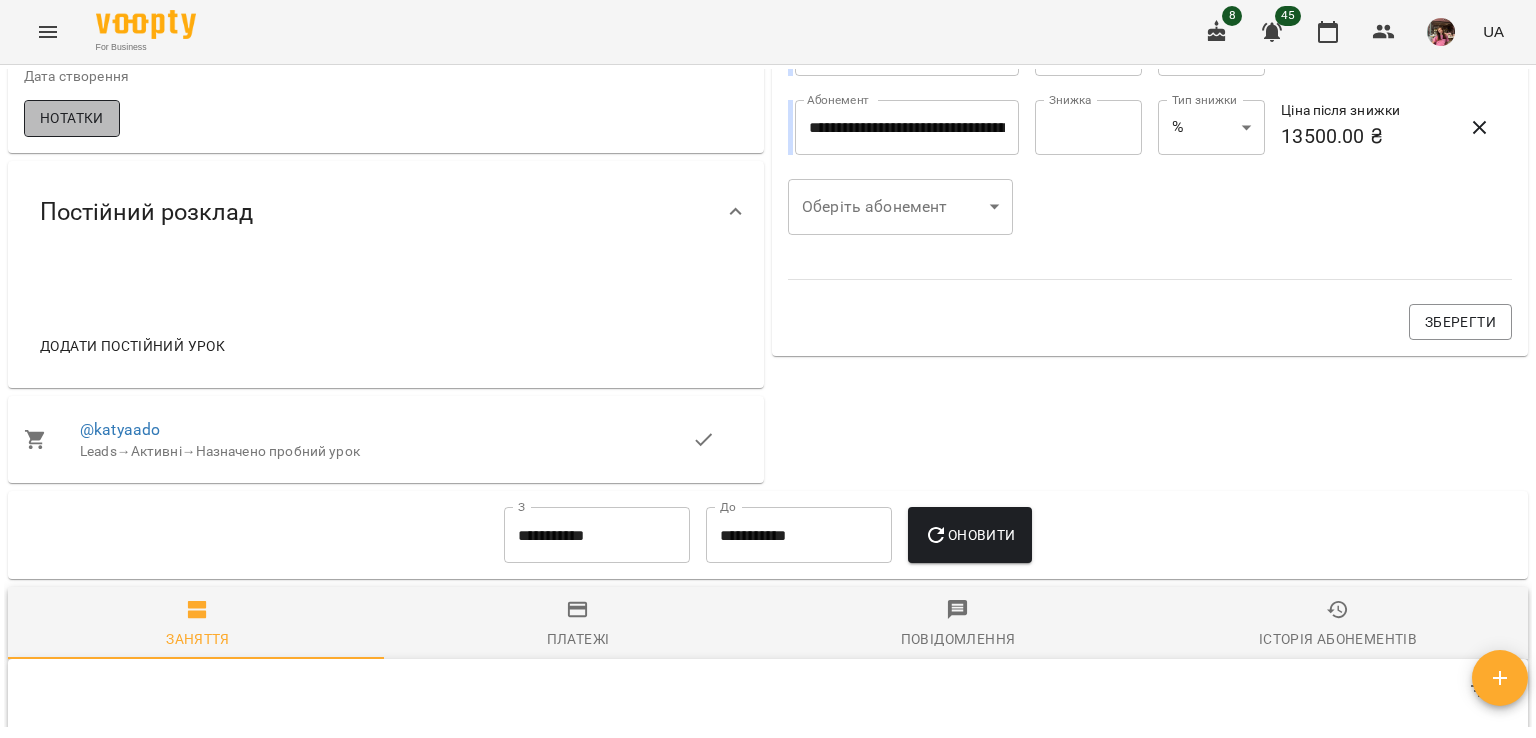 click on "Нотатки" at bounding box center (72, 118) 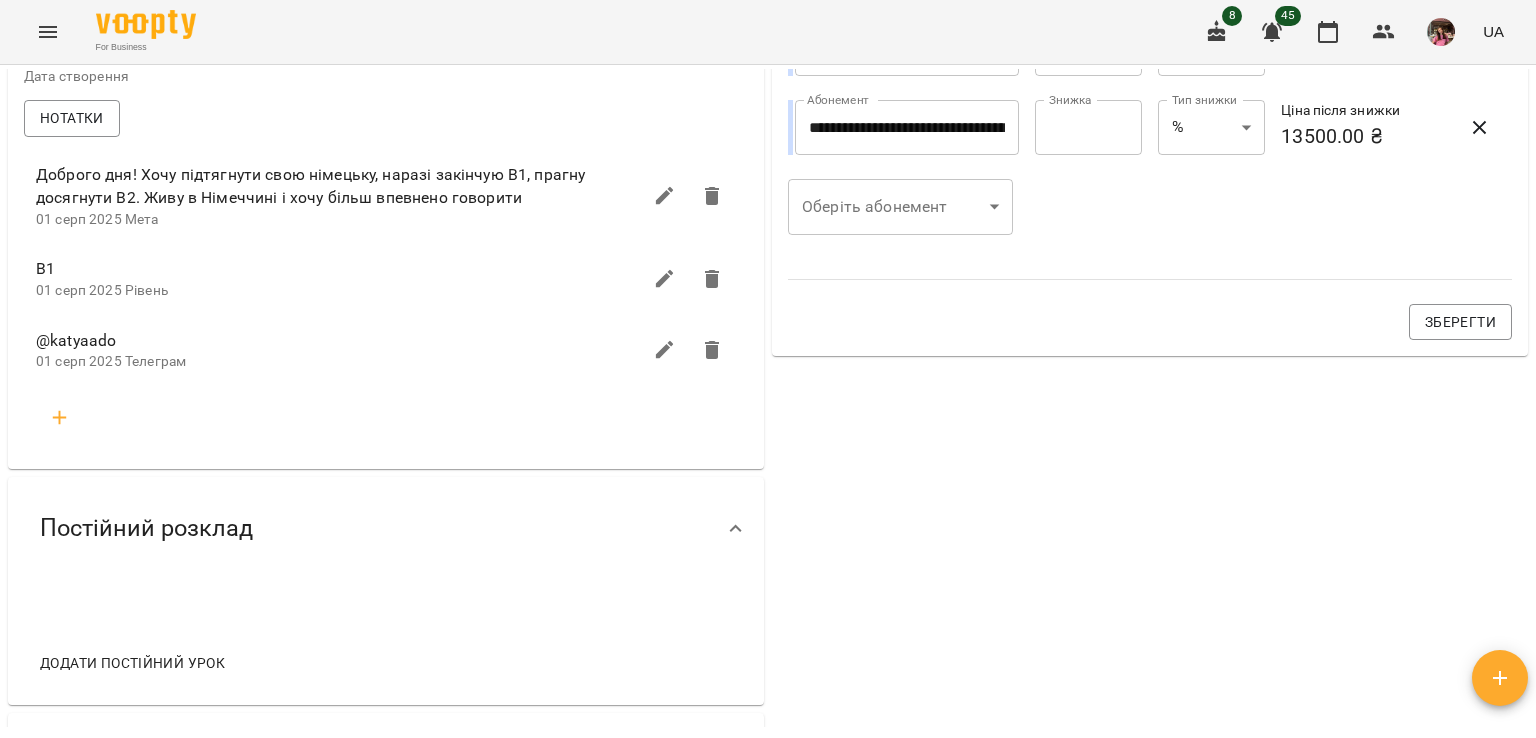 click 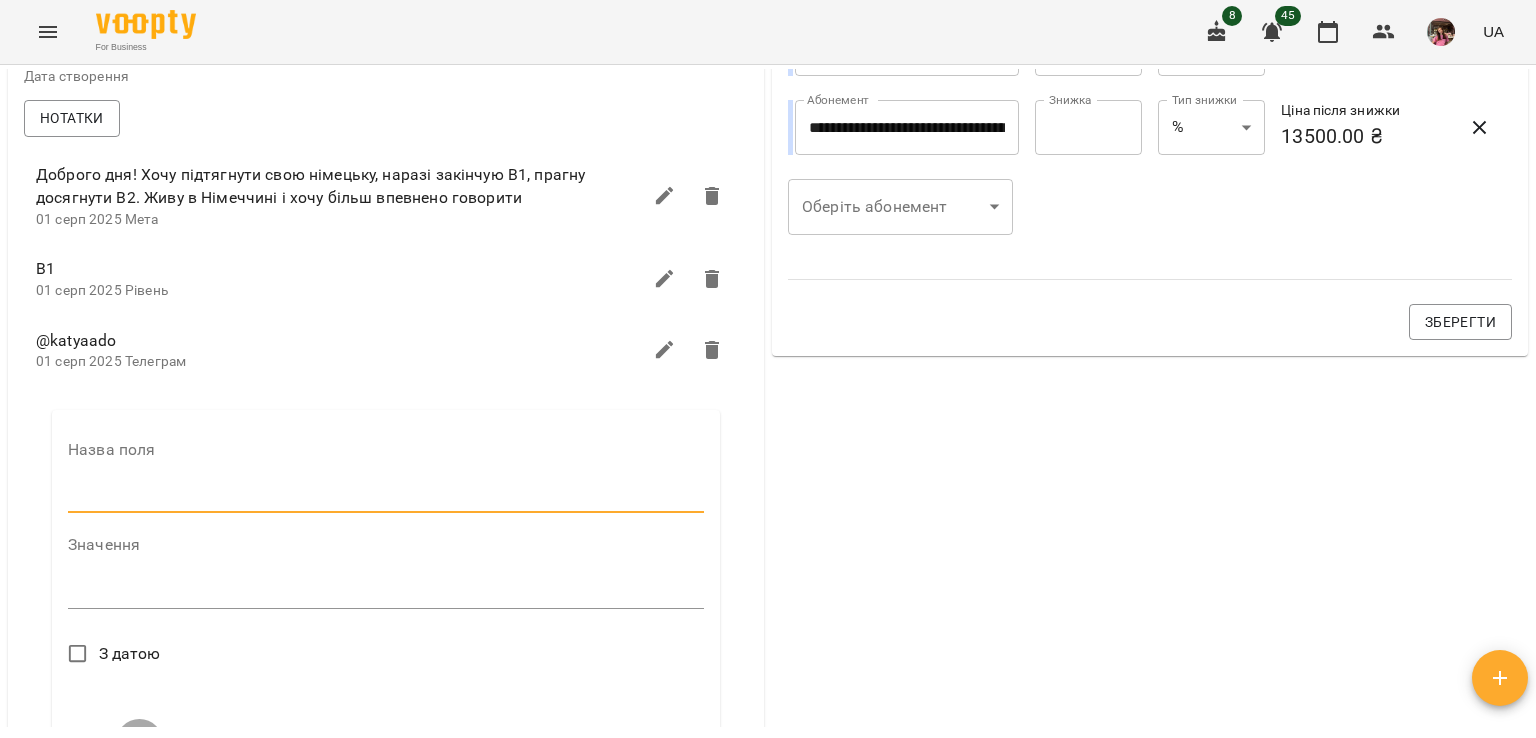 click at bounding box center (386, 498) 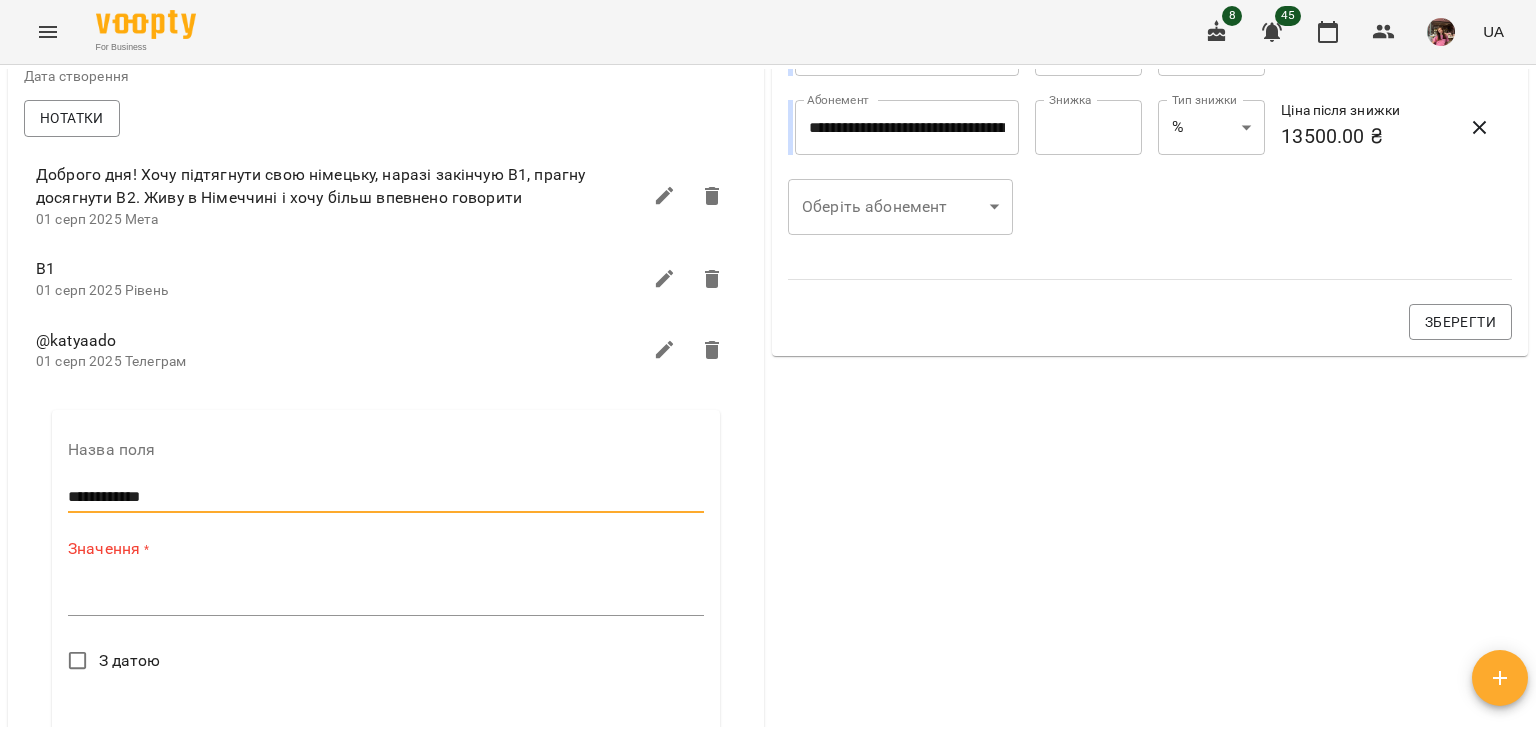 click at bounding box center (386, 599) 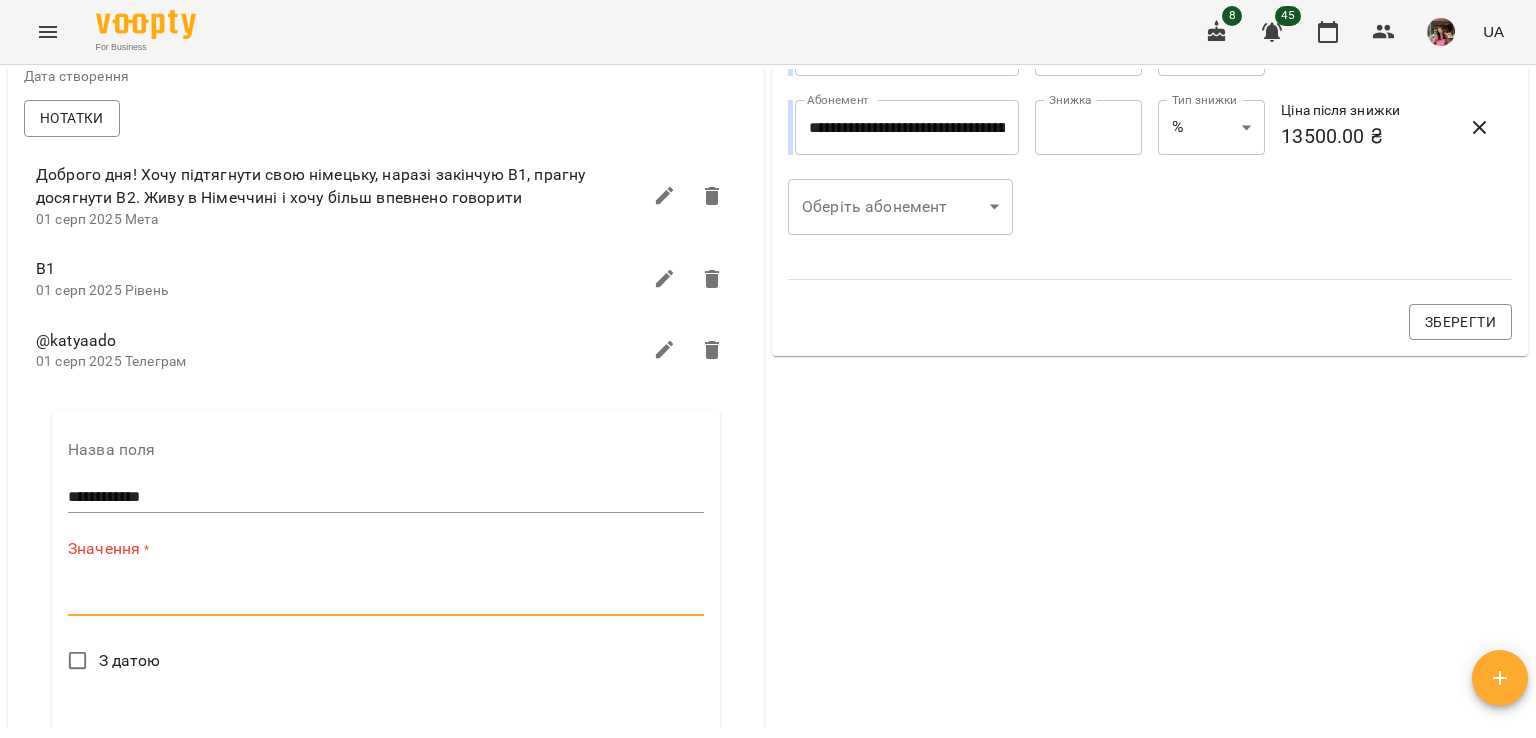 paste on "**********" 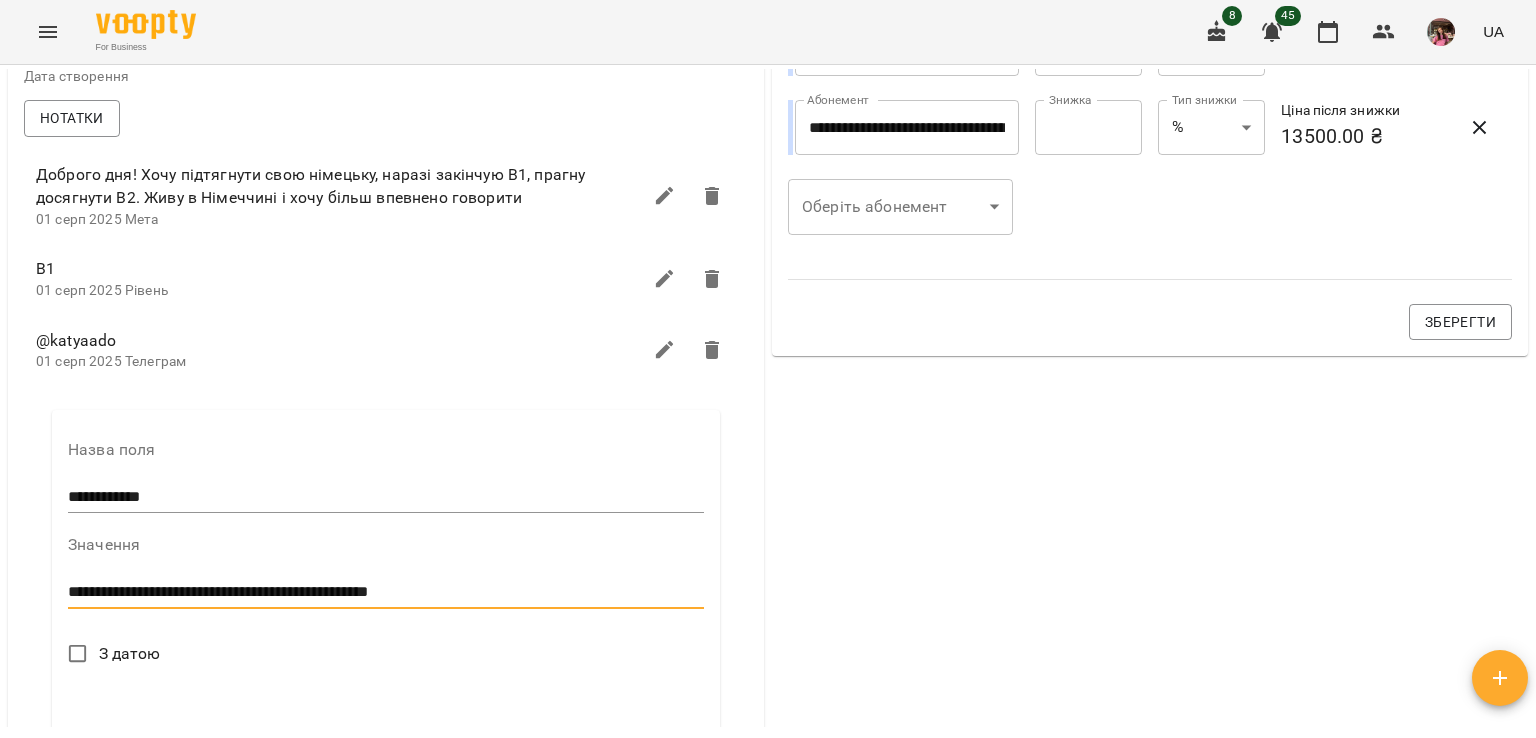 type on "**********" 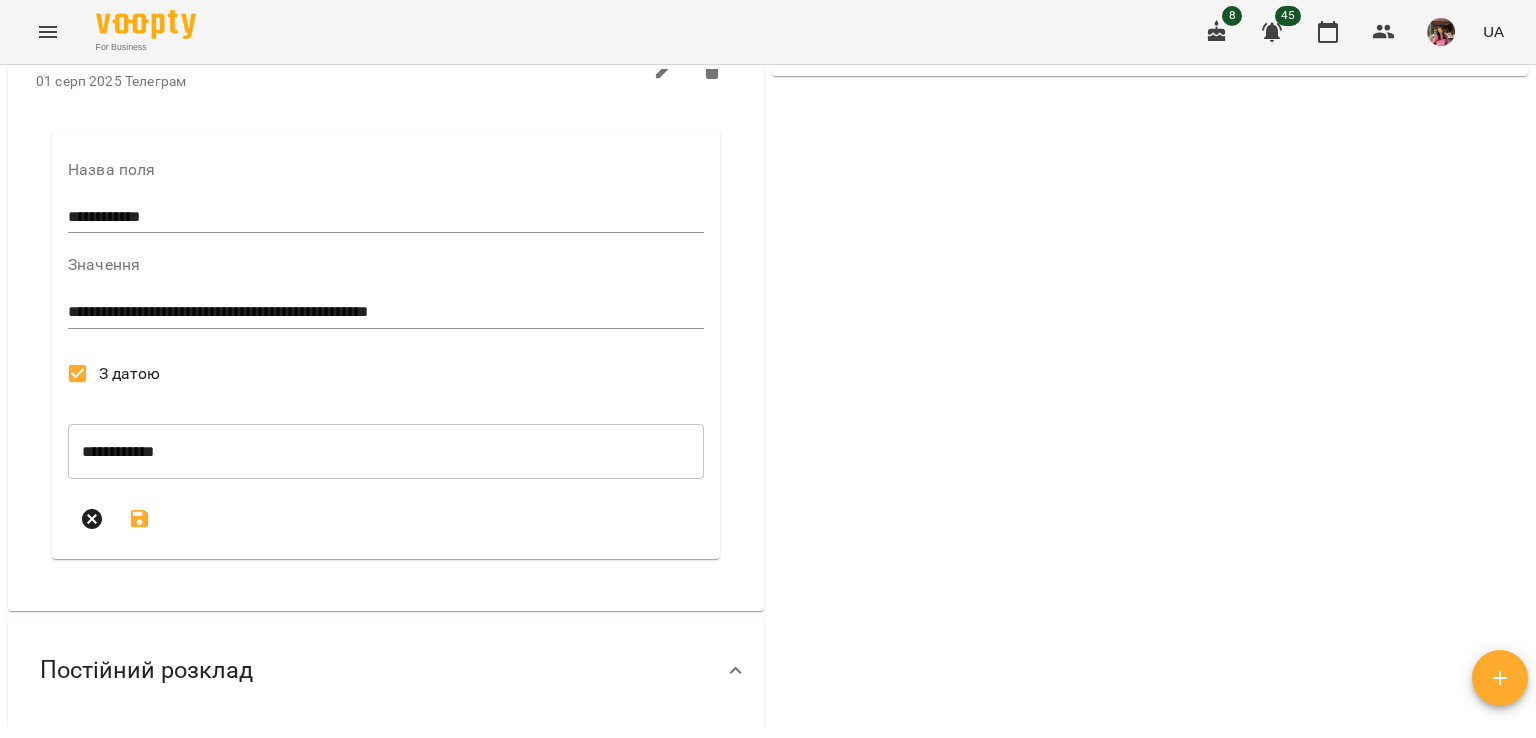scroll, scrollTop: 976, scrollLeft: 0, axis: vertical 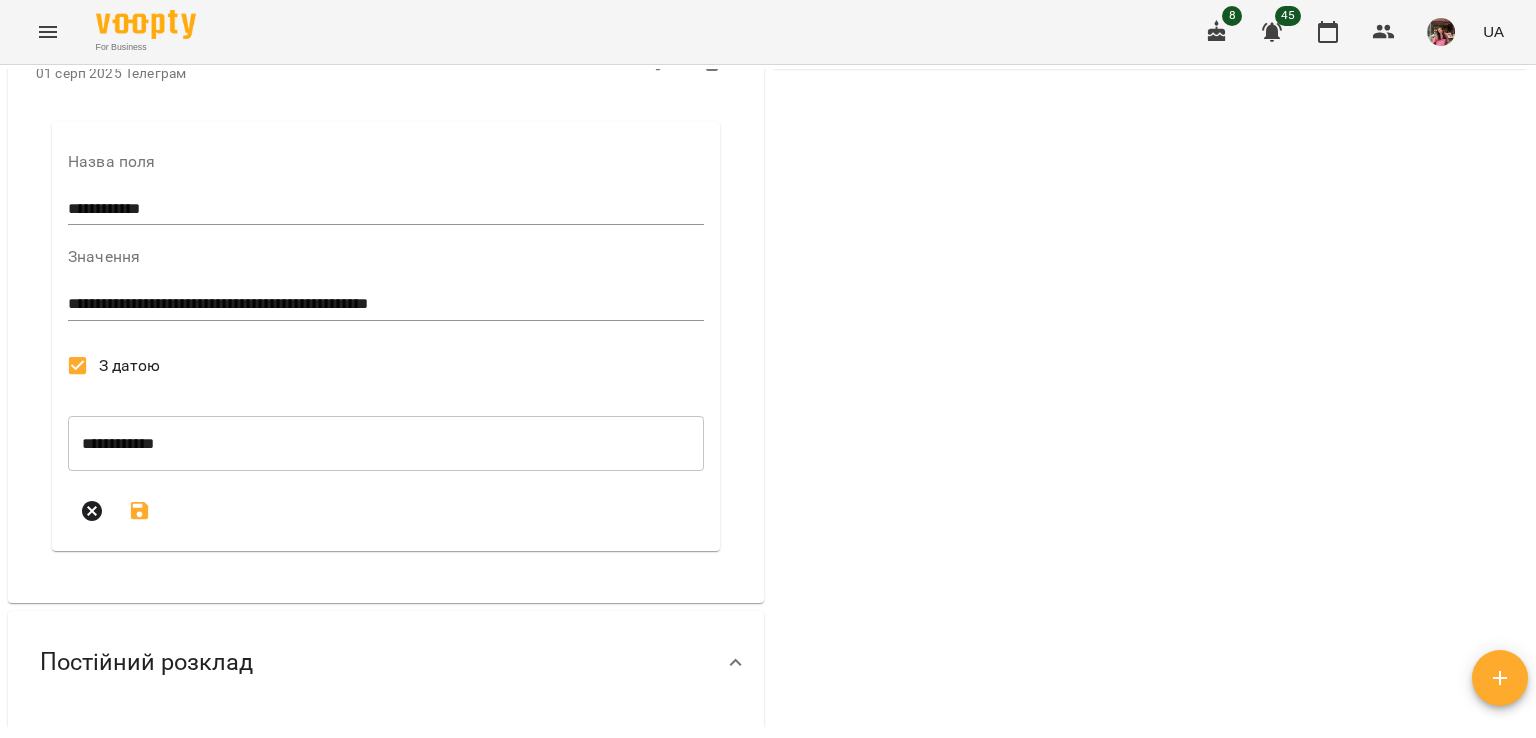 click 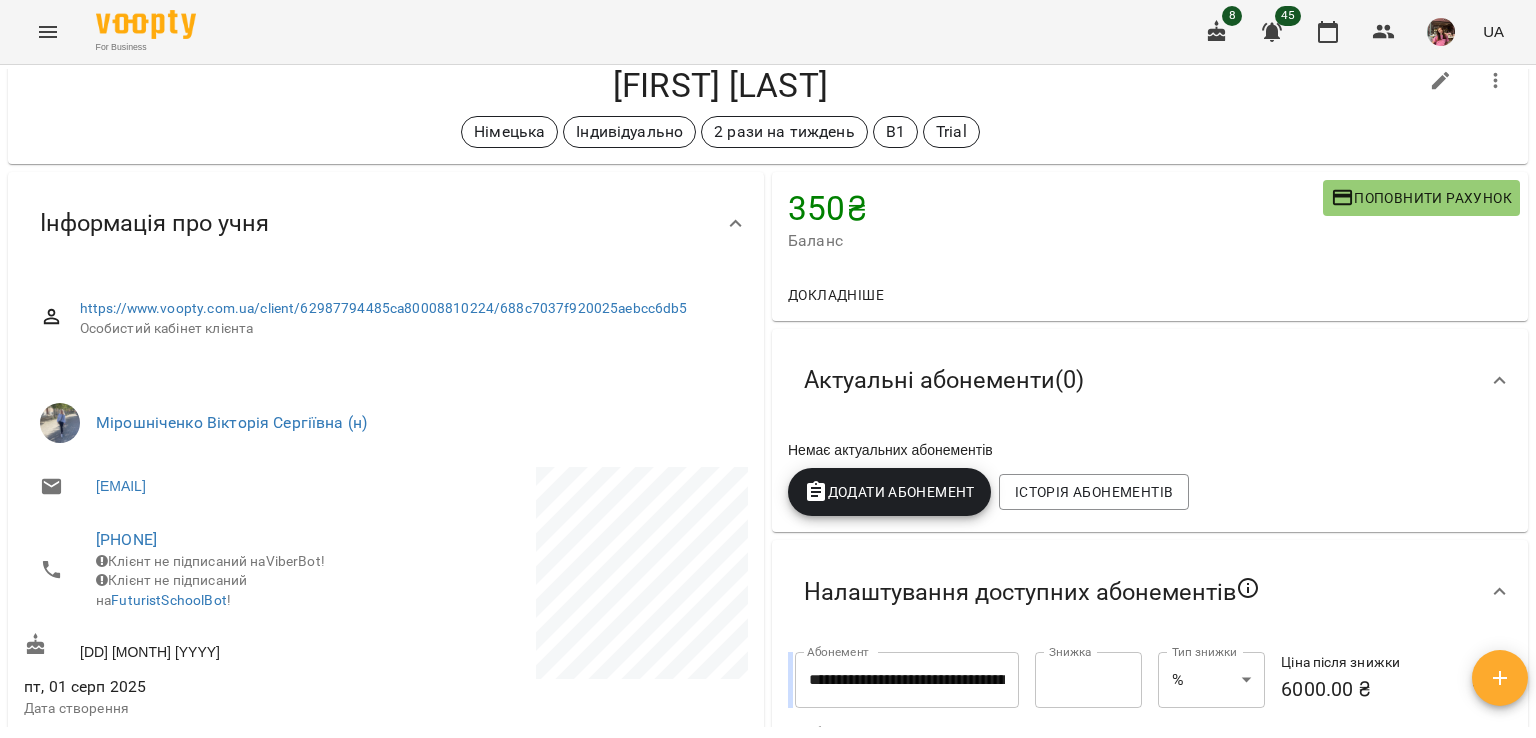 scroll, scrollTop: 0, scrollLeft: 0, axis: both 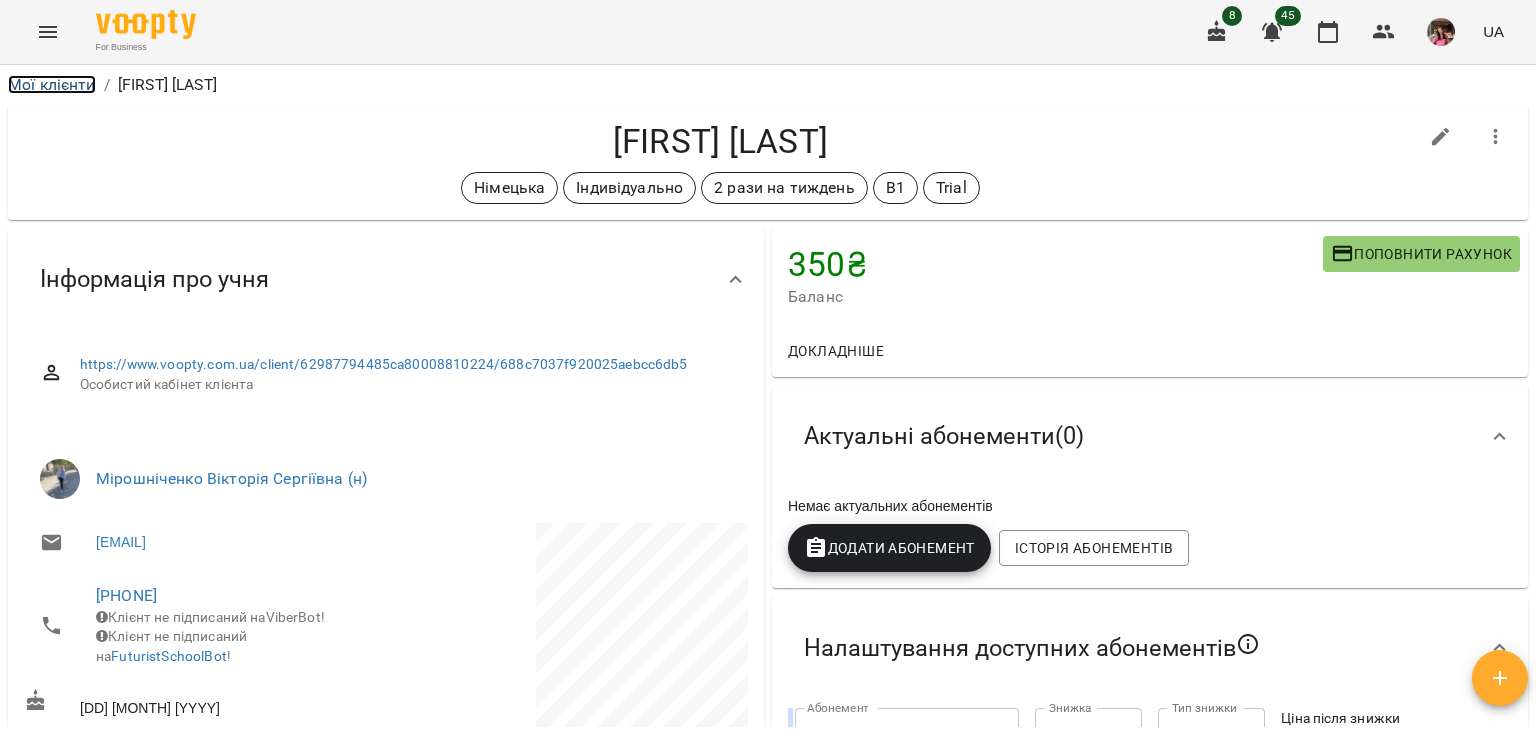 click on "Мої клієнти" at bounding box center [52, 84] 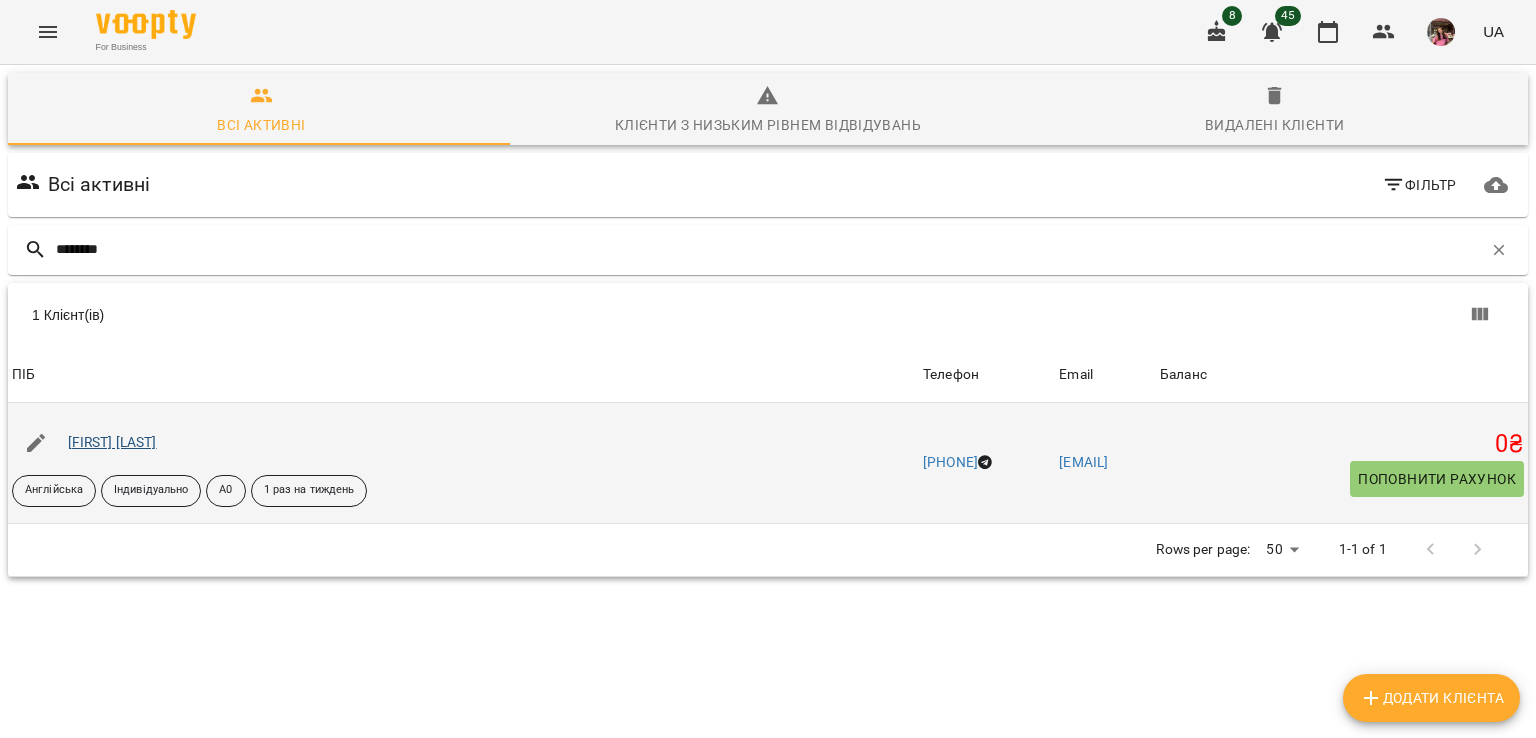 type on "*******" 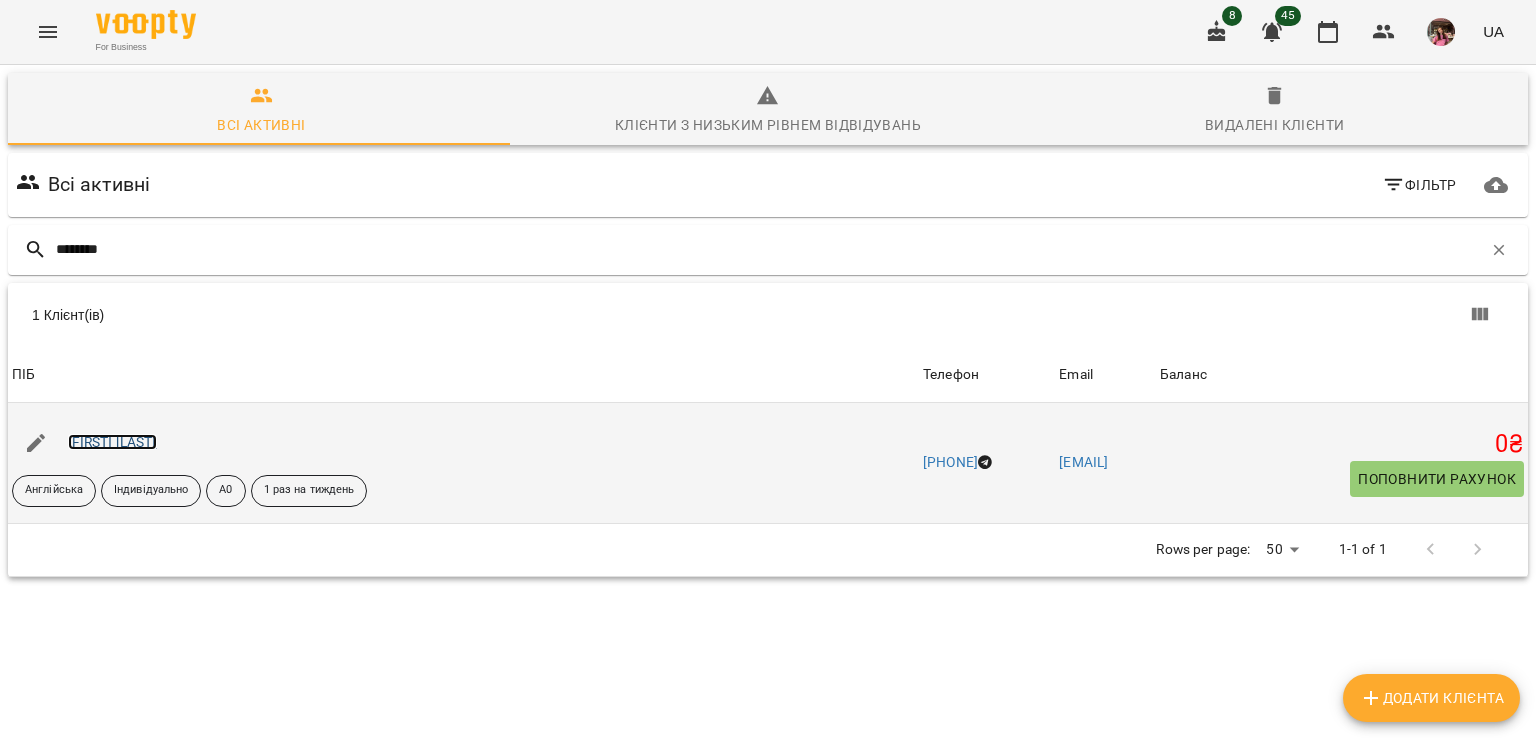 click on "Бровдій Анюта" at bounding box center [112, 442] 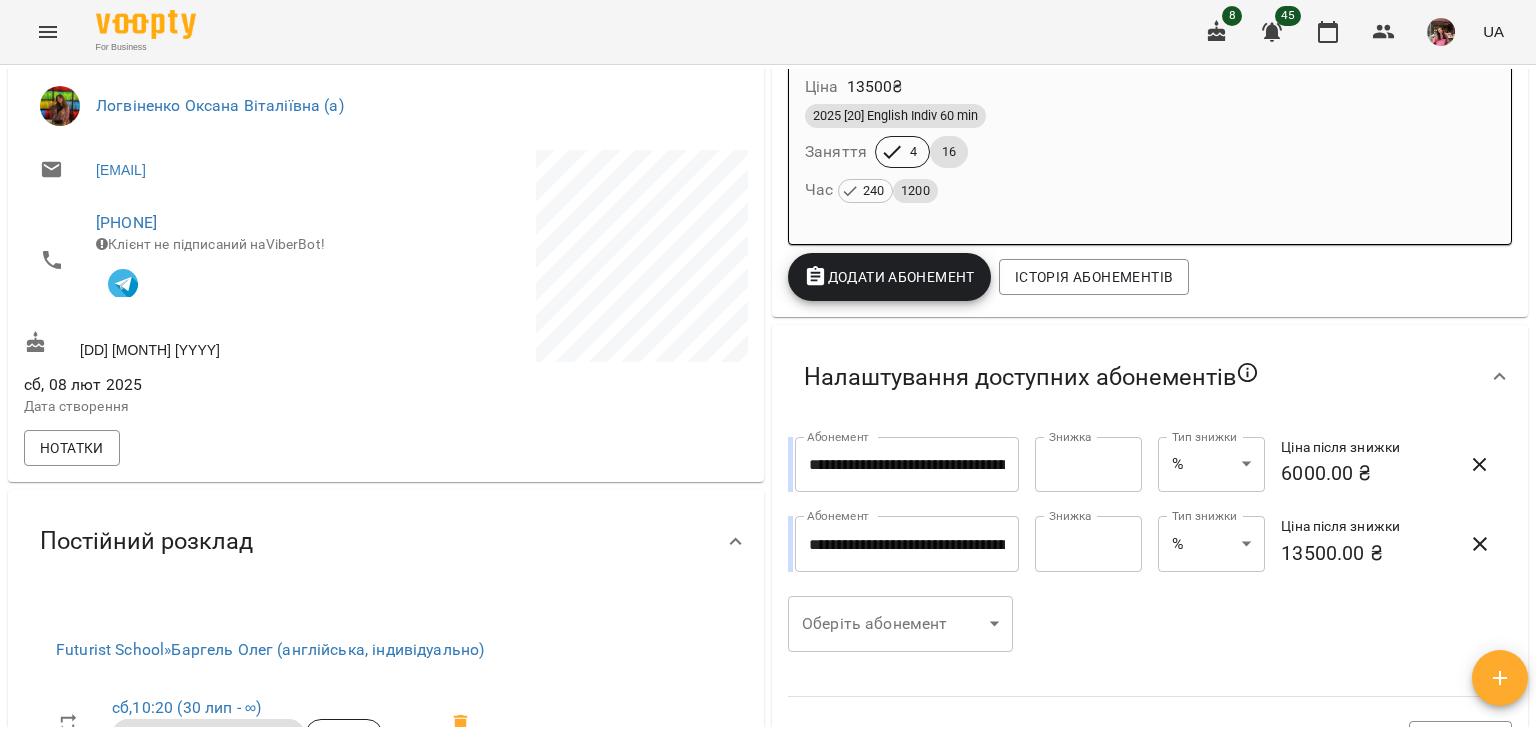 scroll, scrollTop: 0, scrollLeft: 0, axis: both 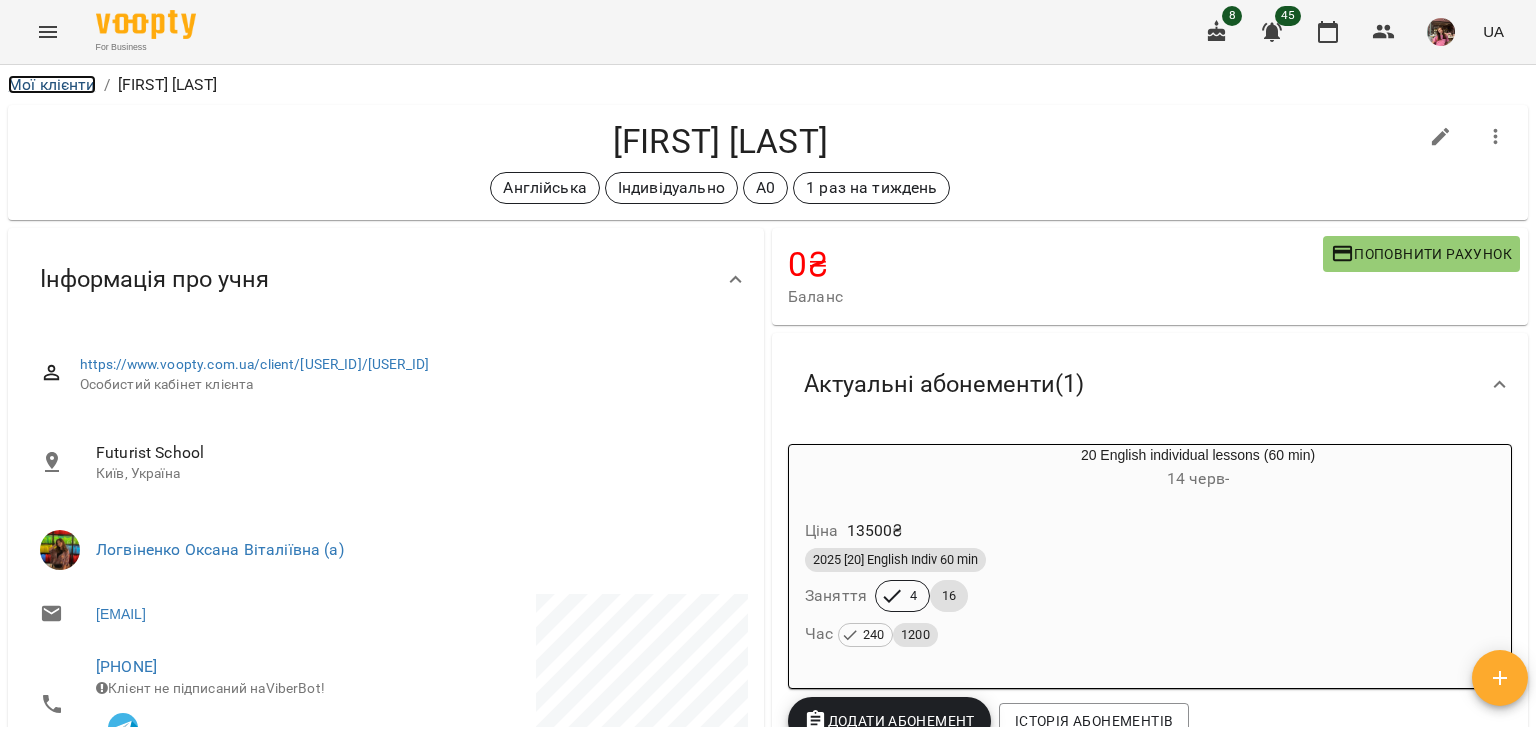 click on "Мої клієнти" at bounding box center [52, 84] 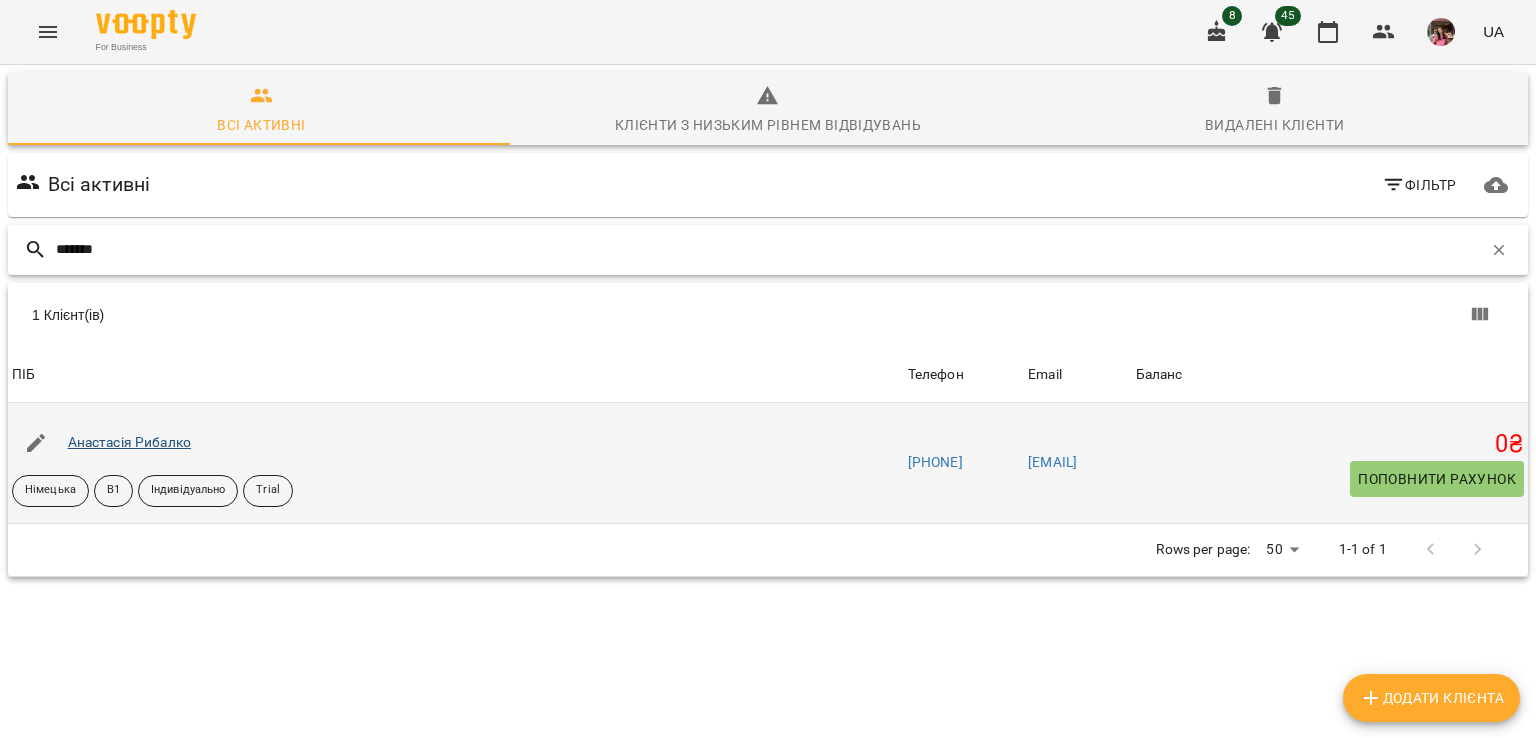 type on "*******" 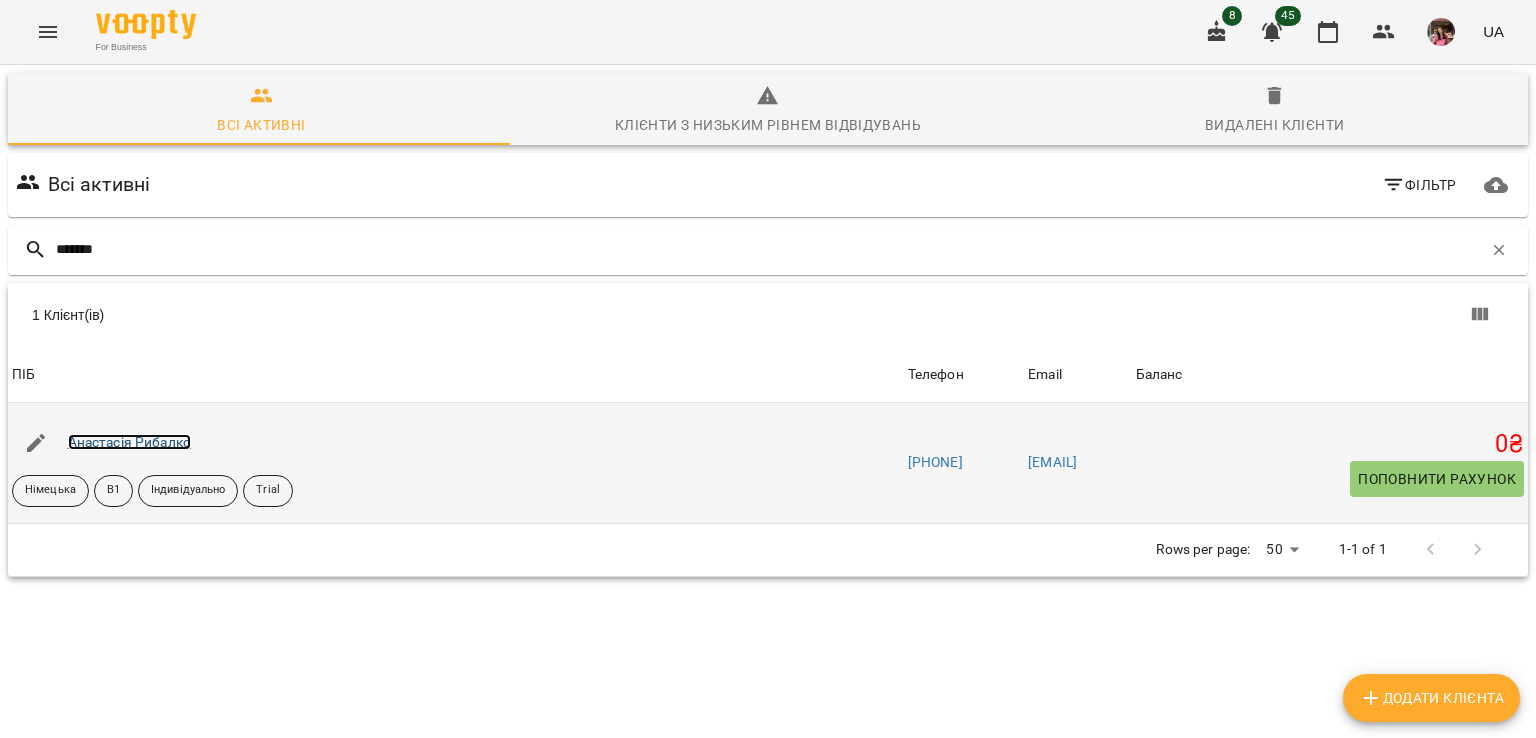 click on "Анастасія Рибалко" at bounding box center [130, 442] 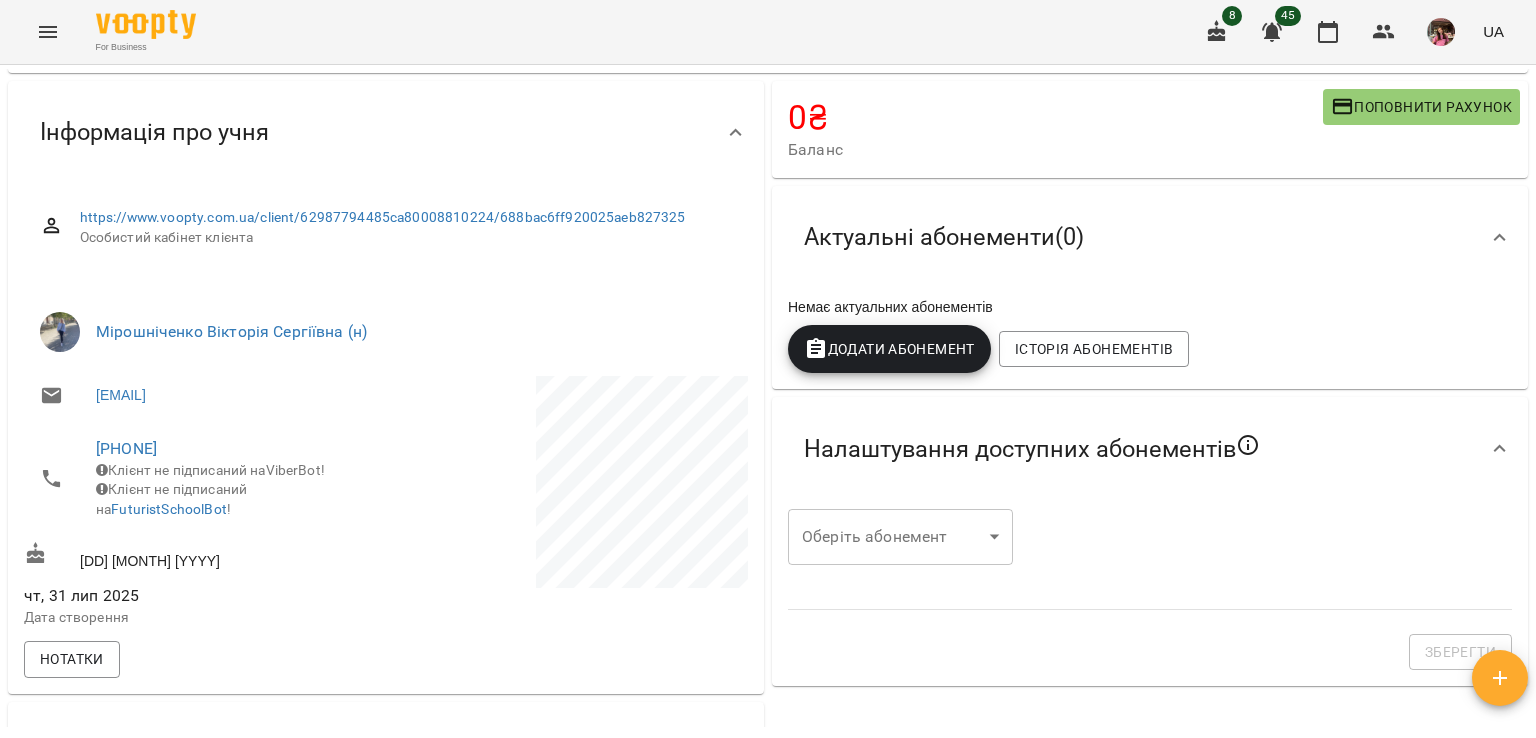 scroll, scrollTop: 148, scrollLeft: 0, axis: vertical 